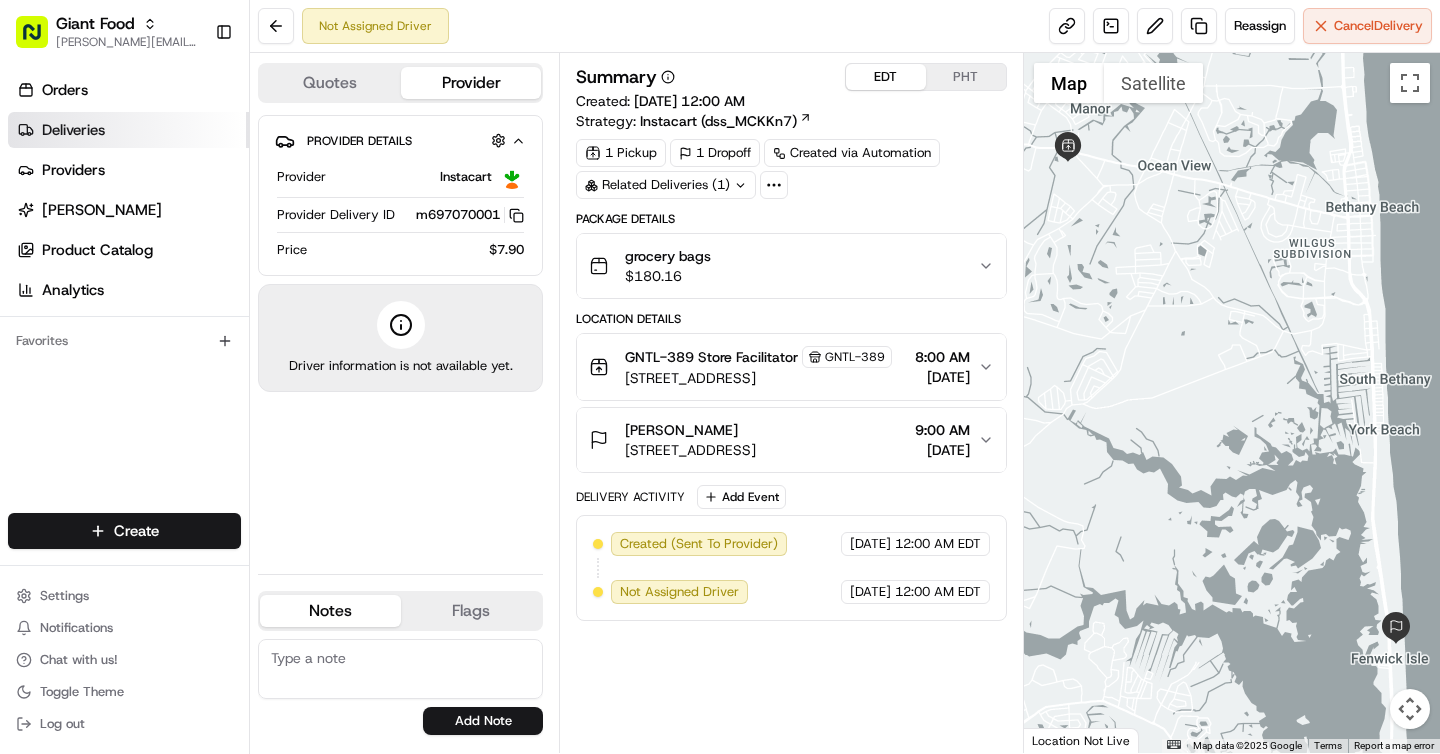 scroll, scrollTop: 0, scrollLeft: 0, axis: both 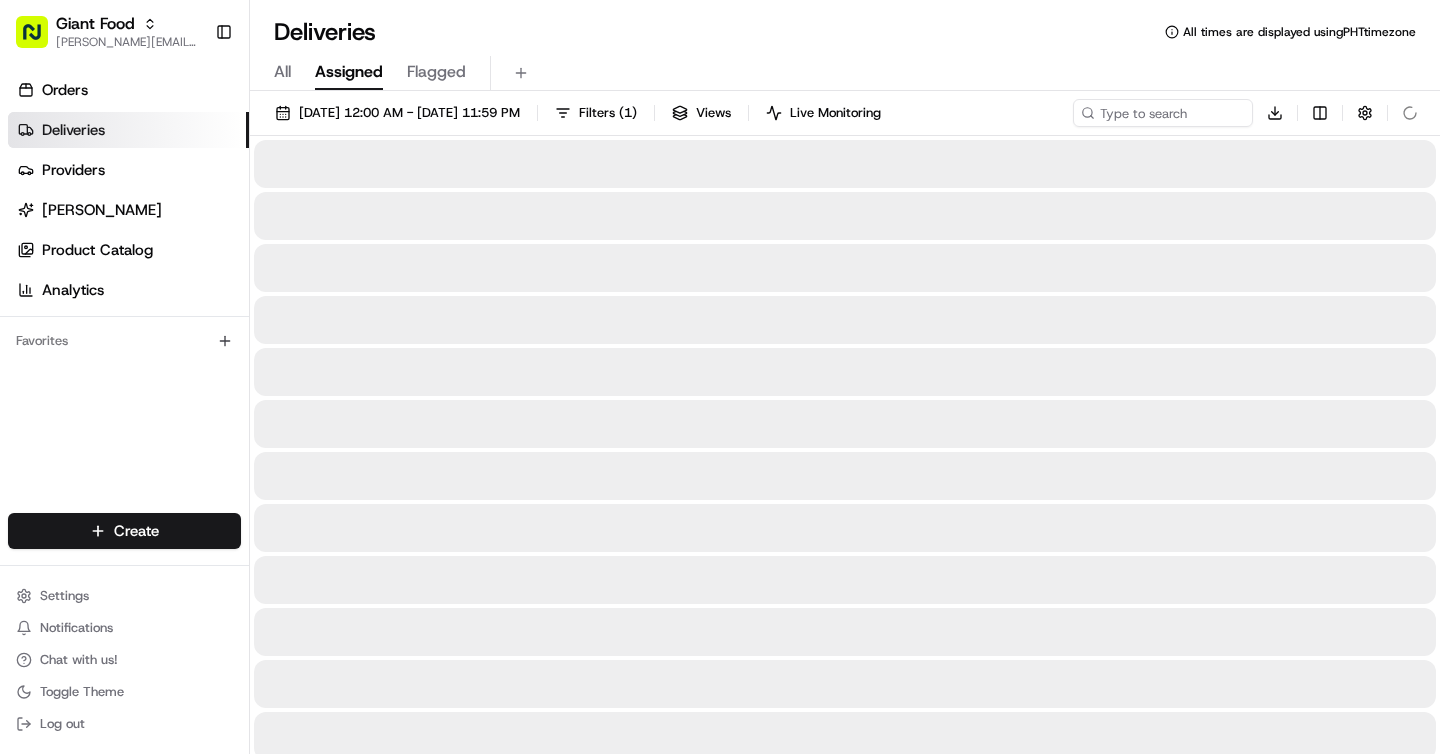 click on "Assigned" at bounding box center (349, 72) 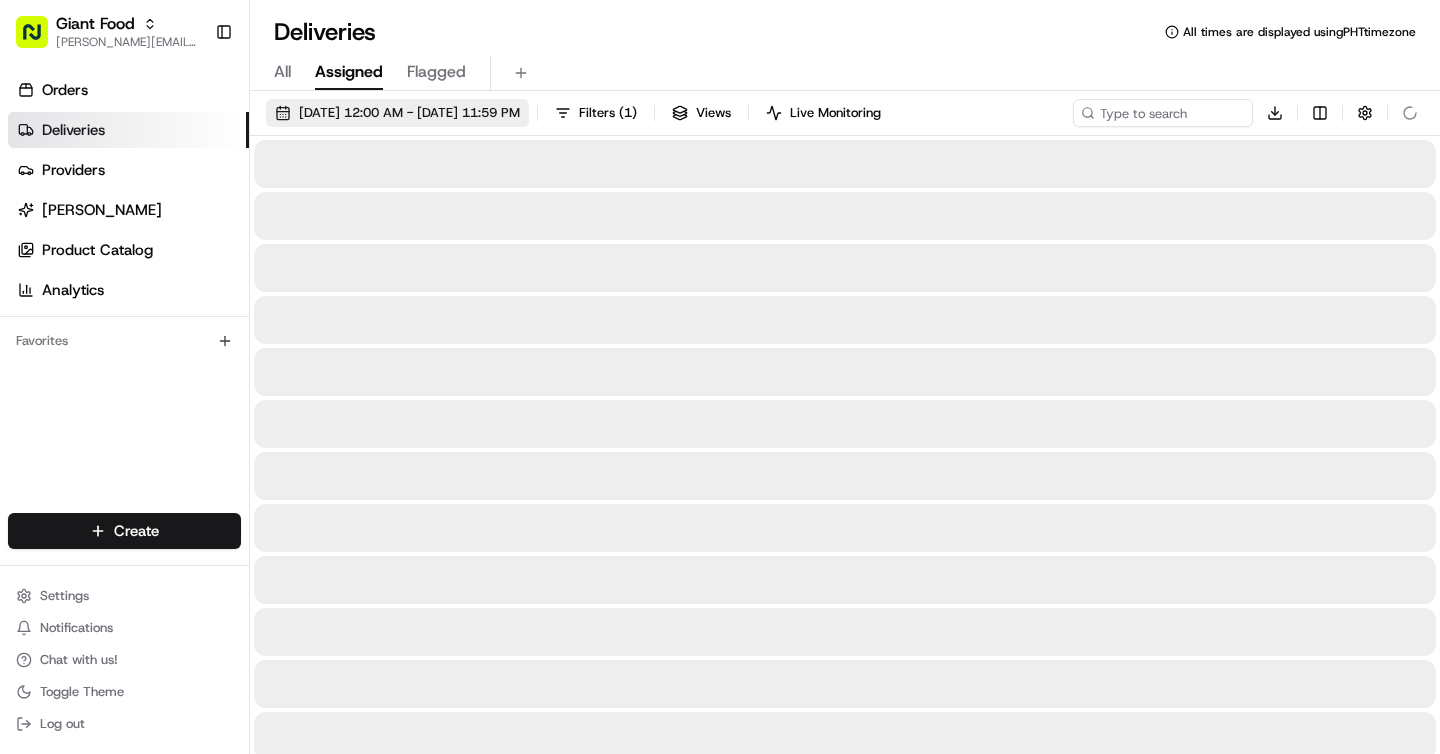 click on "[DATE] 12:00 AM - [DATE] 11:59 PM" at bounding box center [409, 113] 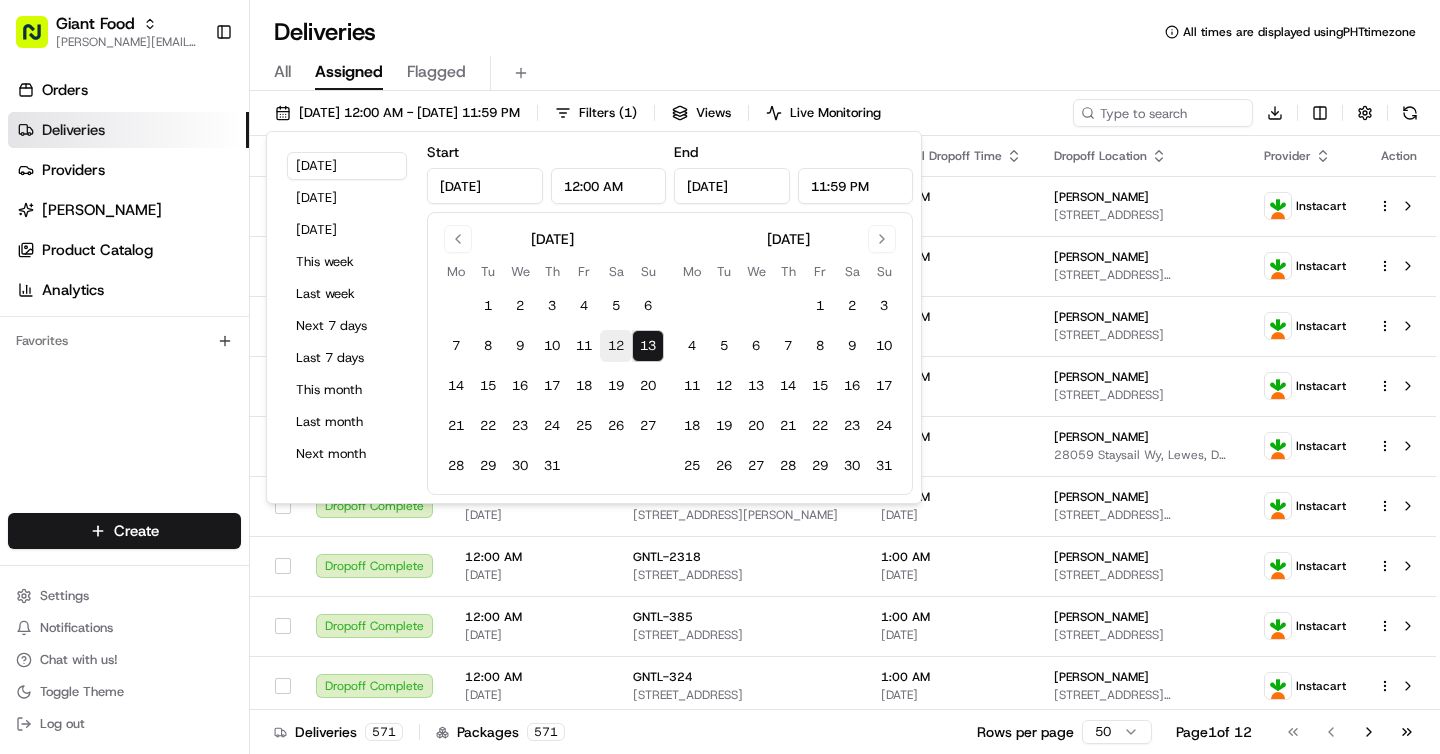 click on "12" at bounding box center (616, 346) 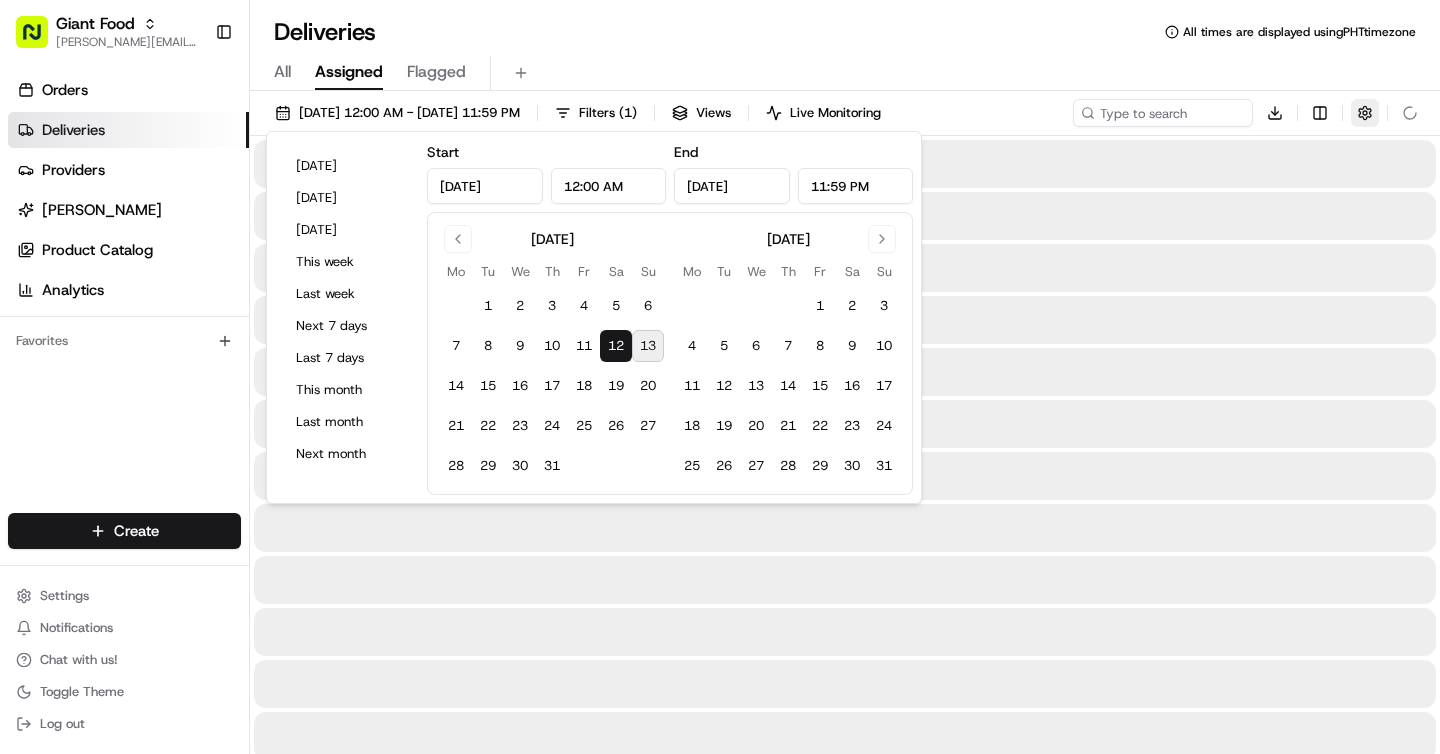 click at bounding box center (1365, 113) 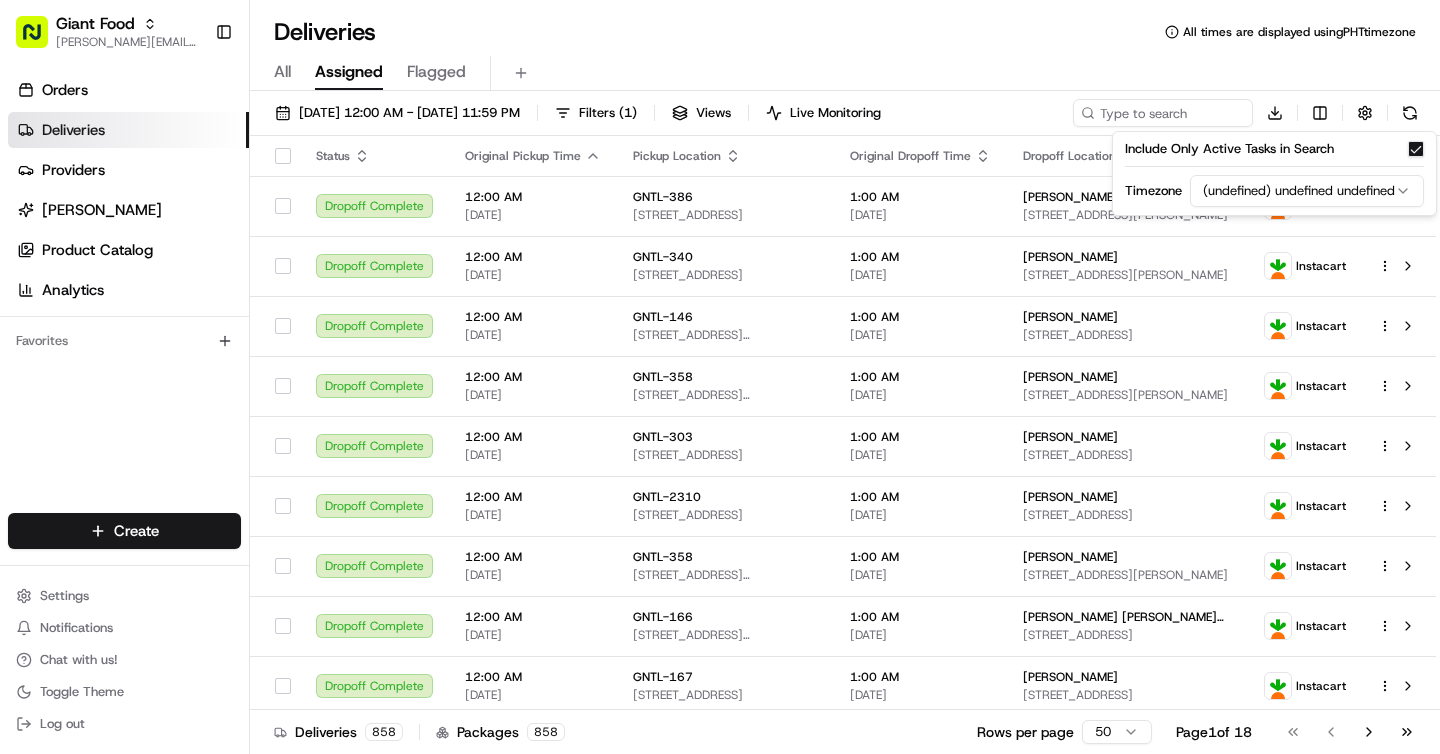 click on "Giant Food [EMAIL_ADDRESS][DOMAIN_NAME] Toggle Sidebar Orders Deliveries Providers [PERSON_NAME] Product Catalog Analytics Favorites Main Menu Members & Organization Organization Users Roles Preferences Customization Portal Tracking Orchestration Automations Dispatch Strategy Optimization Strategy Shipping Labels Manifest Locations Pickup Locations Dropoff Locations Zones Shifts Delivery Windows Billing Billing Refund Requests Integrations Notification Triggers Webhooks API Keys Request Logs Other Feature Flags Create Settings Notifications Chat with us! Toggle Theme Log out Deliveries All times are displayed using  PHT  timezone All Assigned Flagged [DATE] 12:00 AM - [DATE] 11:59 PM Filters ( 1 ) Views Live Monitoring Download Status Original Pickup Time Pickup Location Original Dropoff Time Dropoff Location Provider Action Dropoff Complete 12:00 AM [DATE] GNTL-386 [STREET_ADDRESS] 1:00 AM [DATE] [PERSON_NAME] [STREET_ADDRESS][PERSON_NAME][DEMOGRAPHIC_DATA] Instacart 858 1" at bounding box center [720, 377] 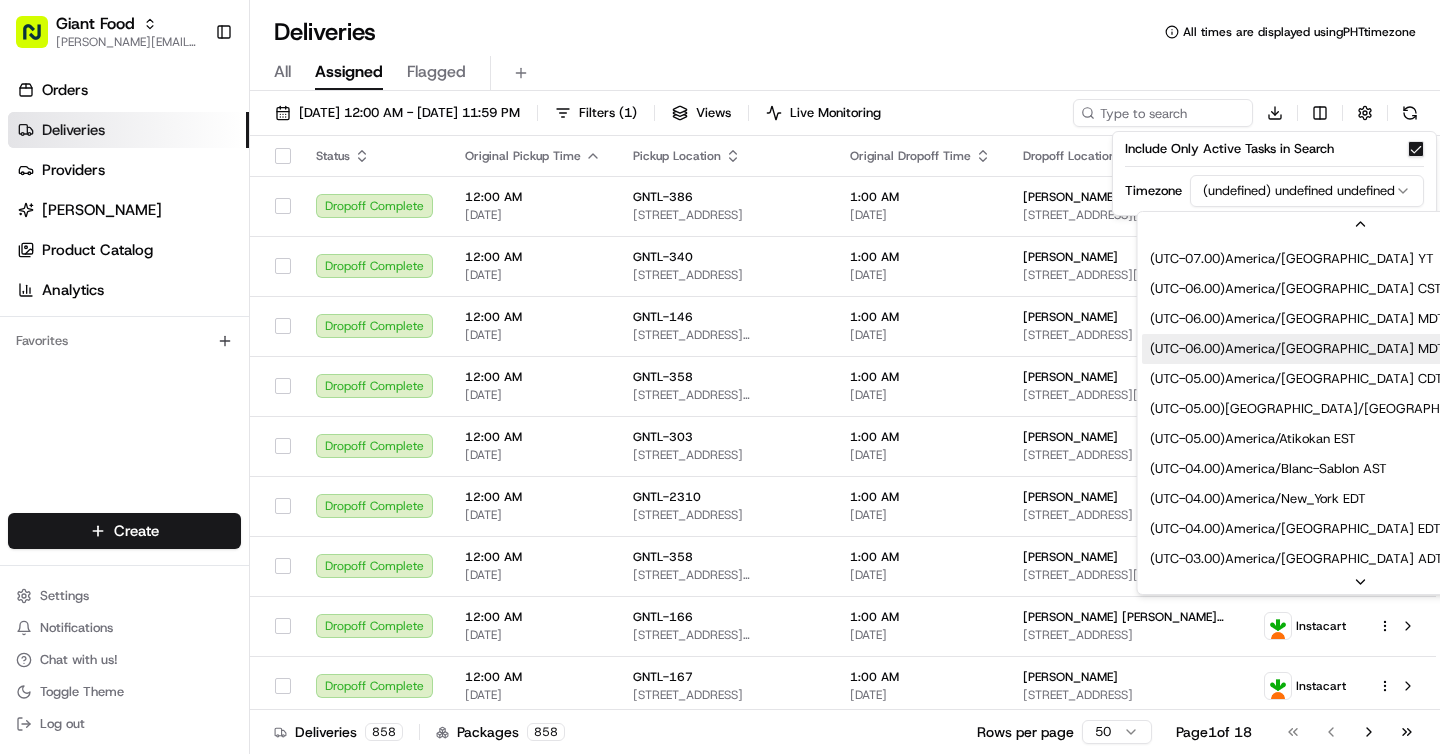 scroll, scrollTop: 178, scrollLeft: 0, axis: vertical 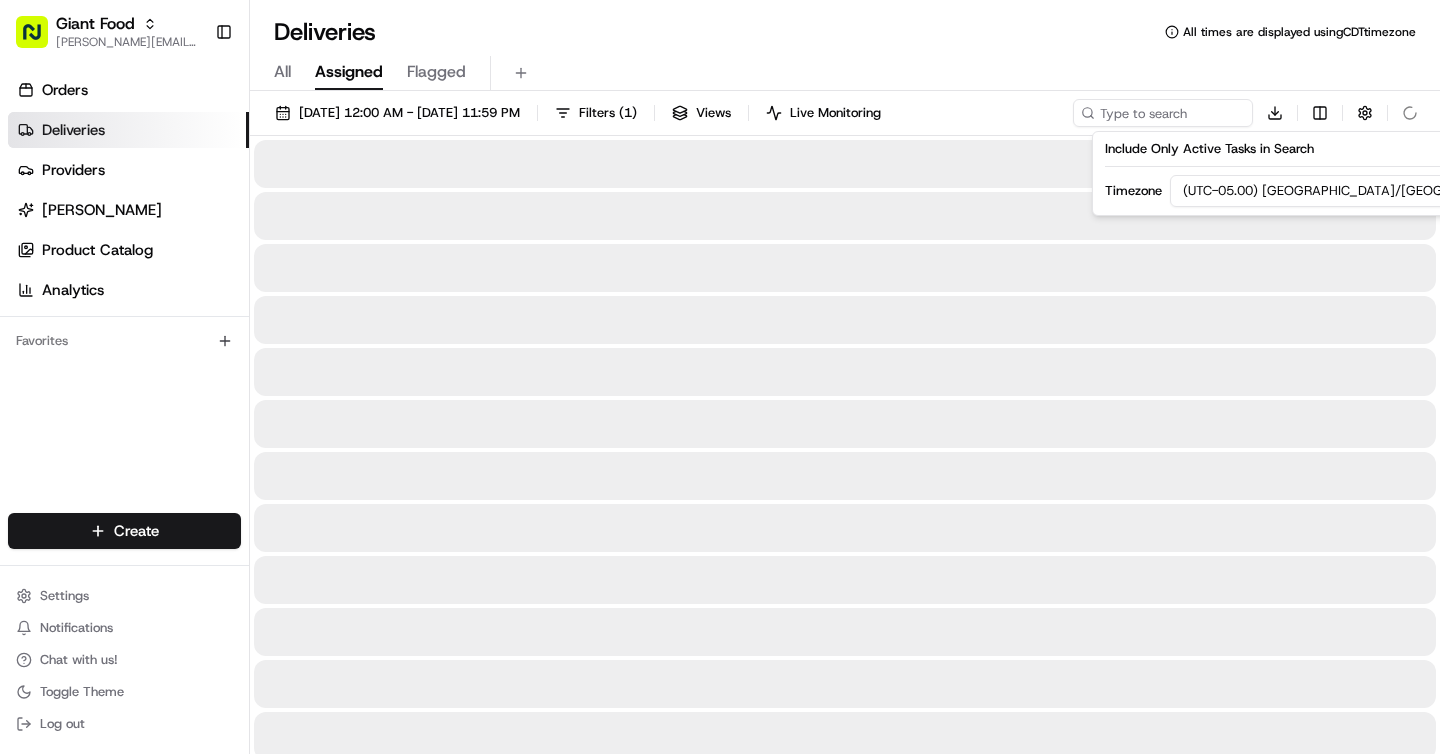 click on "Deliveries All times are displayed using  CDT  timezone" at bounding box center [845, 32] 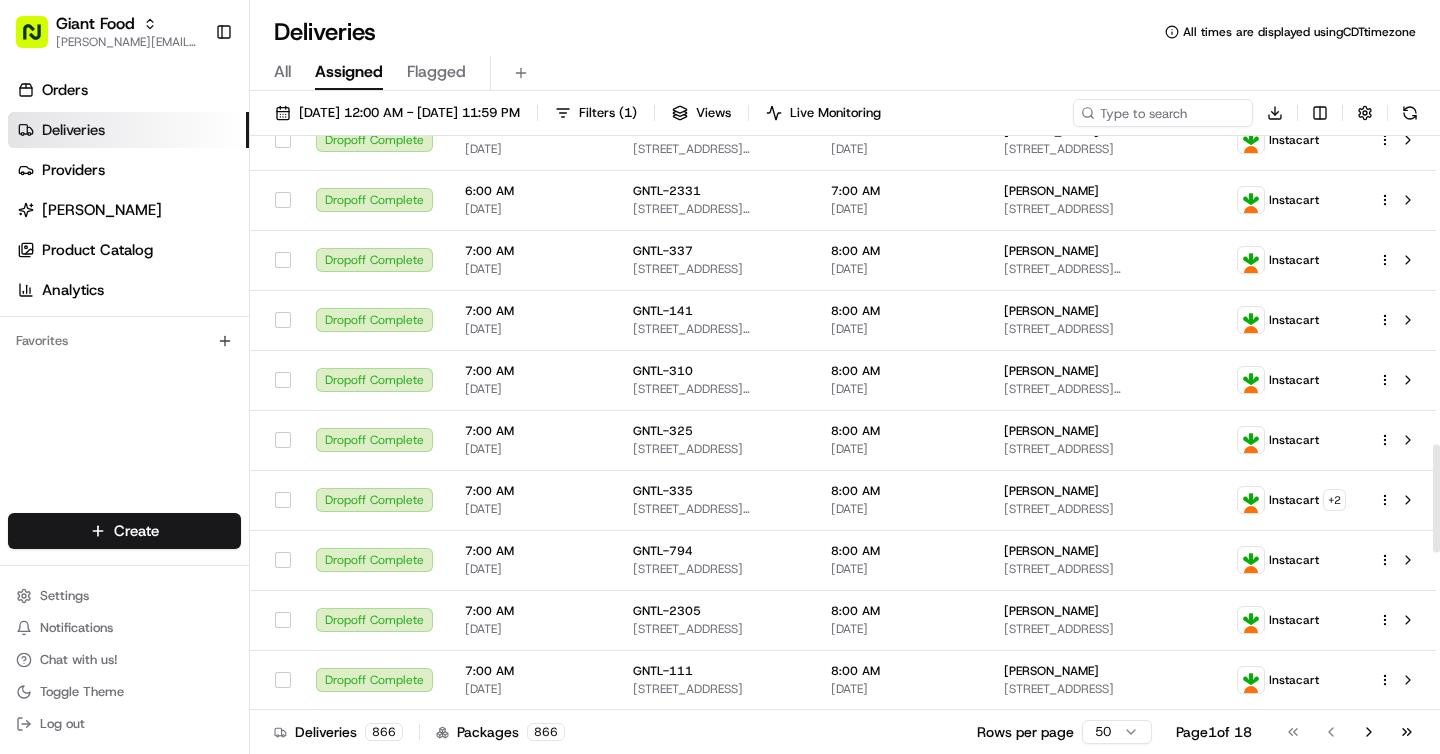 scroll, scrollTop: 0, scrollLeft: 0, axis: both 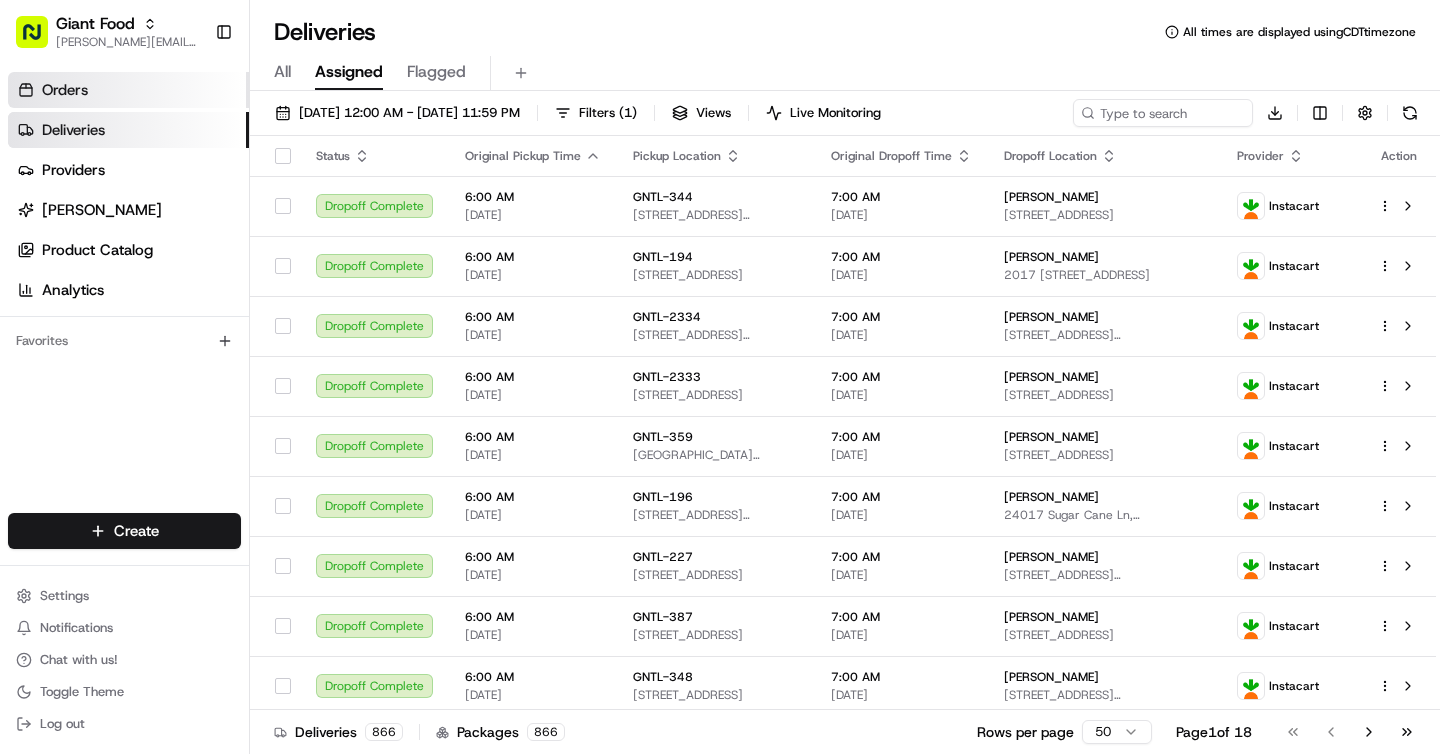 click on "Orders" at bounding box center [128, 90] 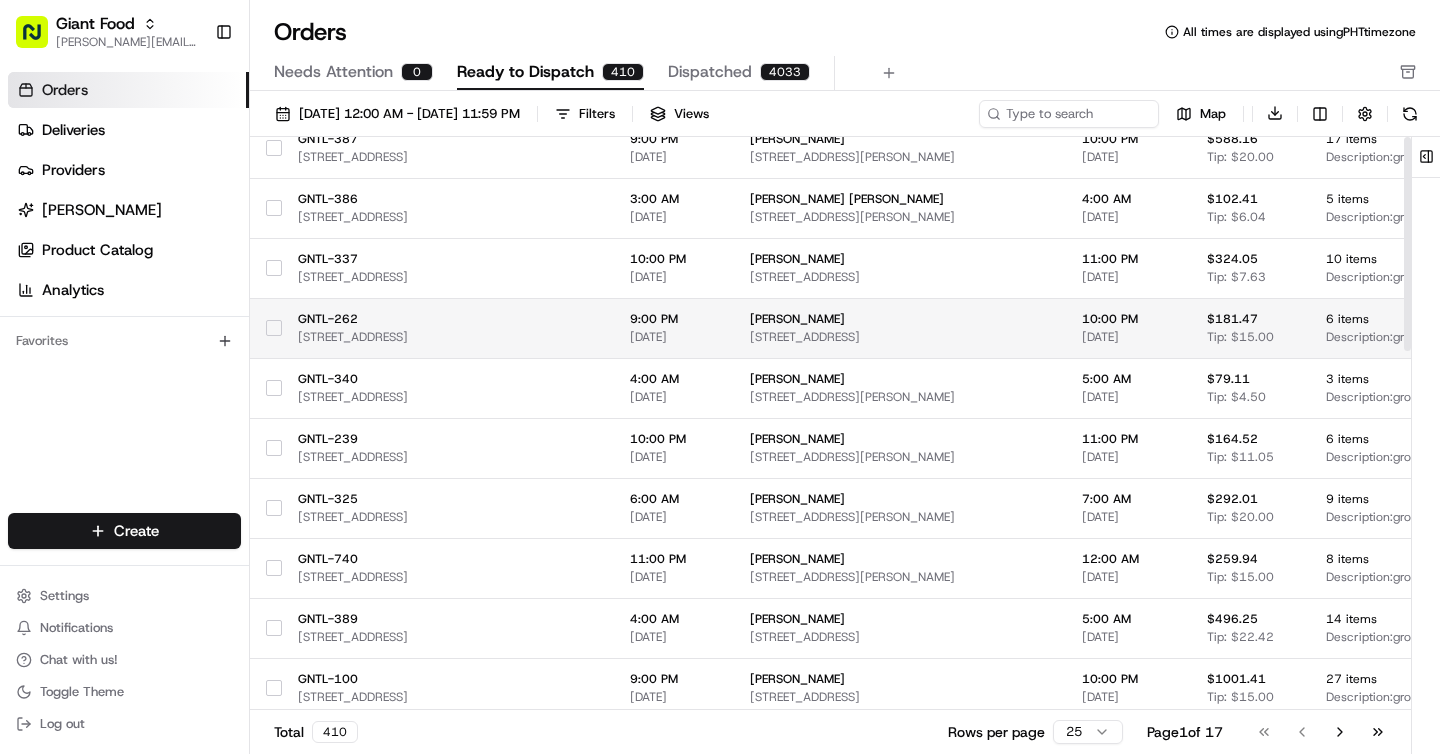 scroll, scrollTop: 0, scrollLeft: 0, axis: both 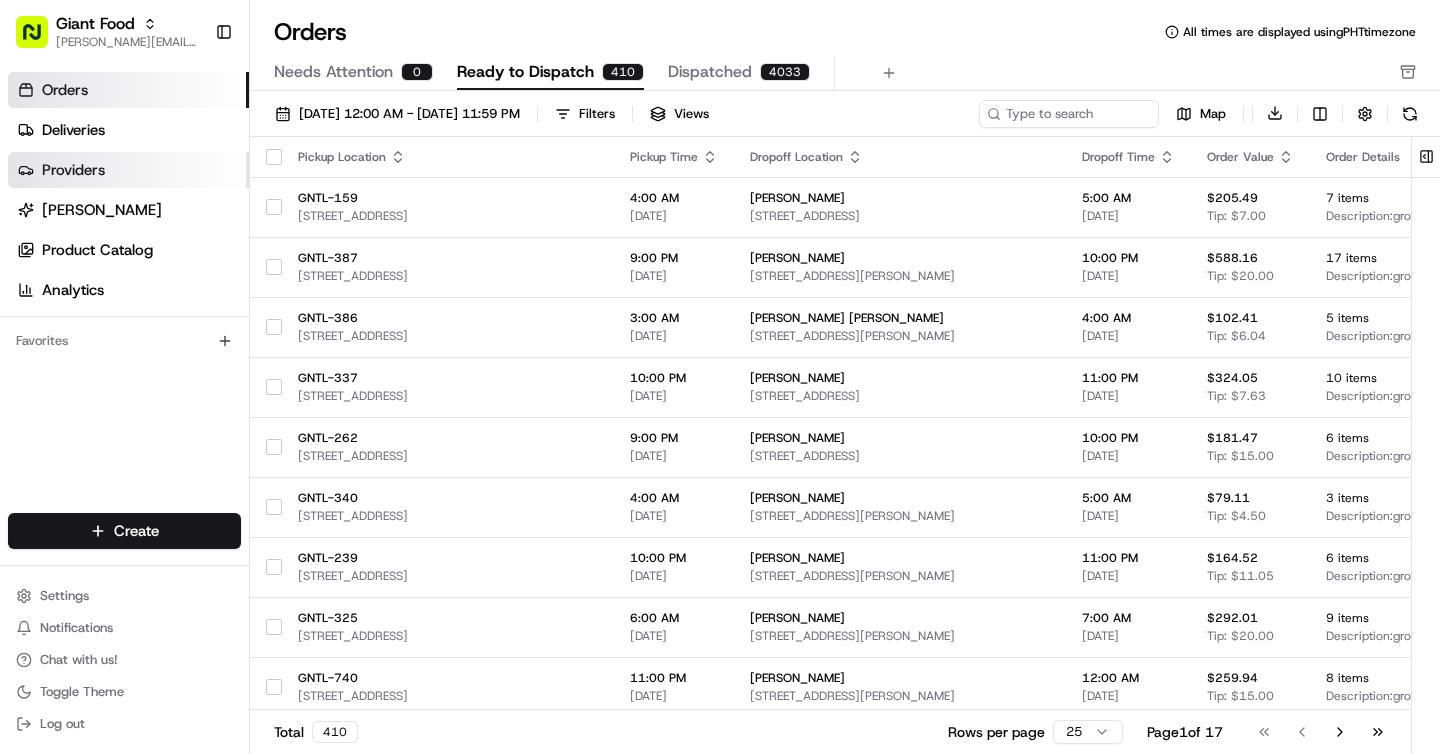 click on "Providers" at bounding box center (128, 170) 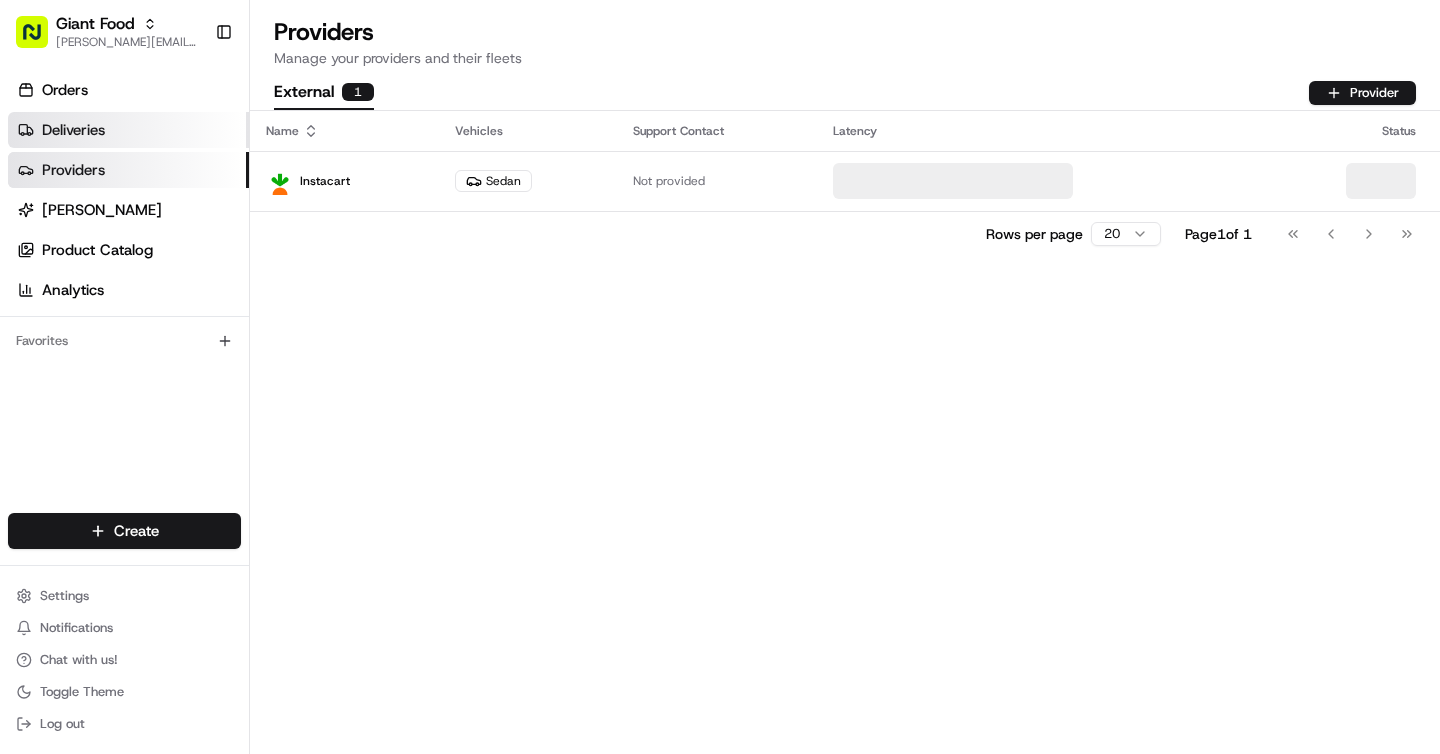 click on "Deliveries" at bounding box center (128, 130) 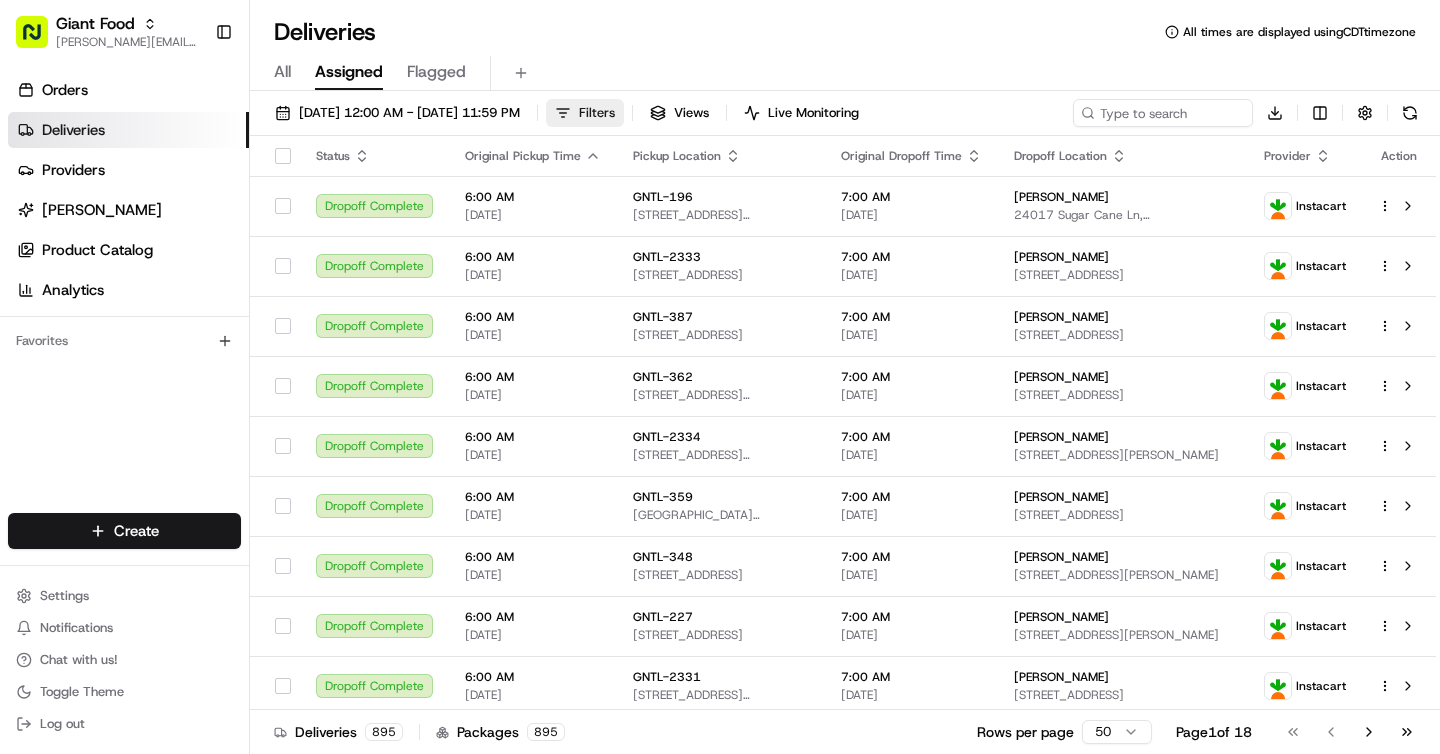 click on "Filters" at bounding box center (585, 113) 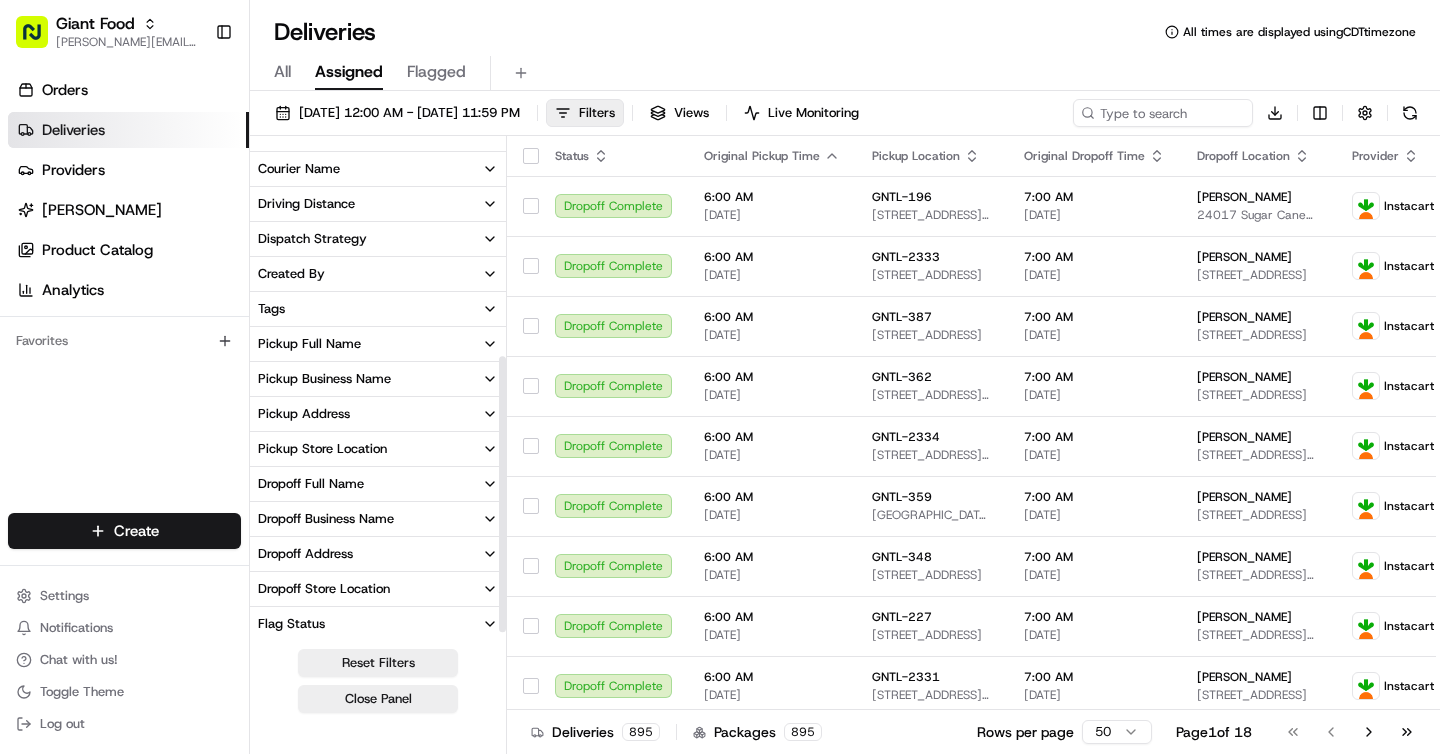 scroll, scrollTop: 407, scrollLeft: 0, axis: vertical 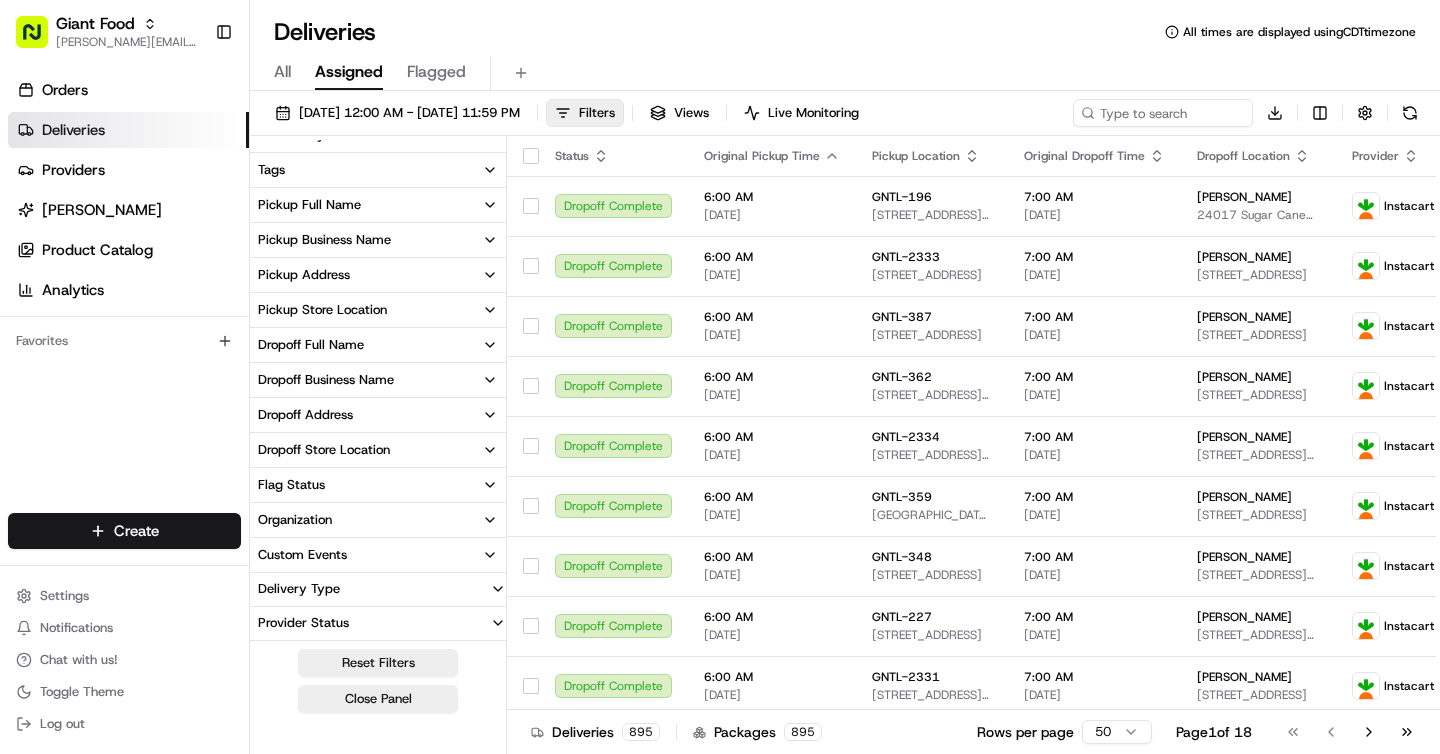 click on "Flag Status" at bounding box center (378, 485) 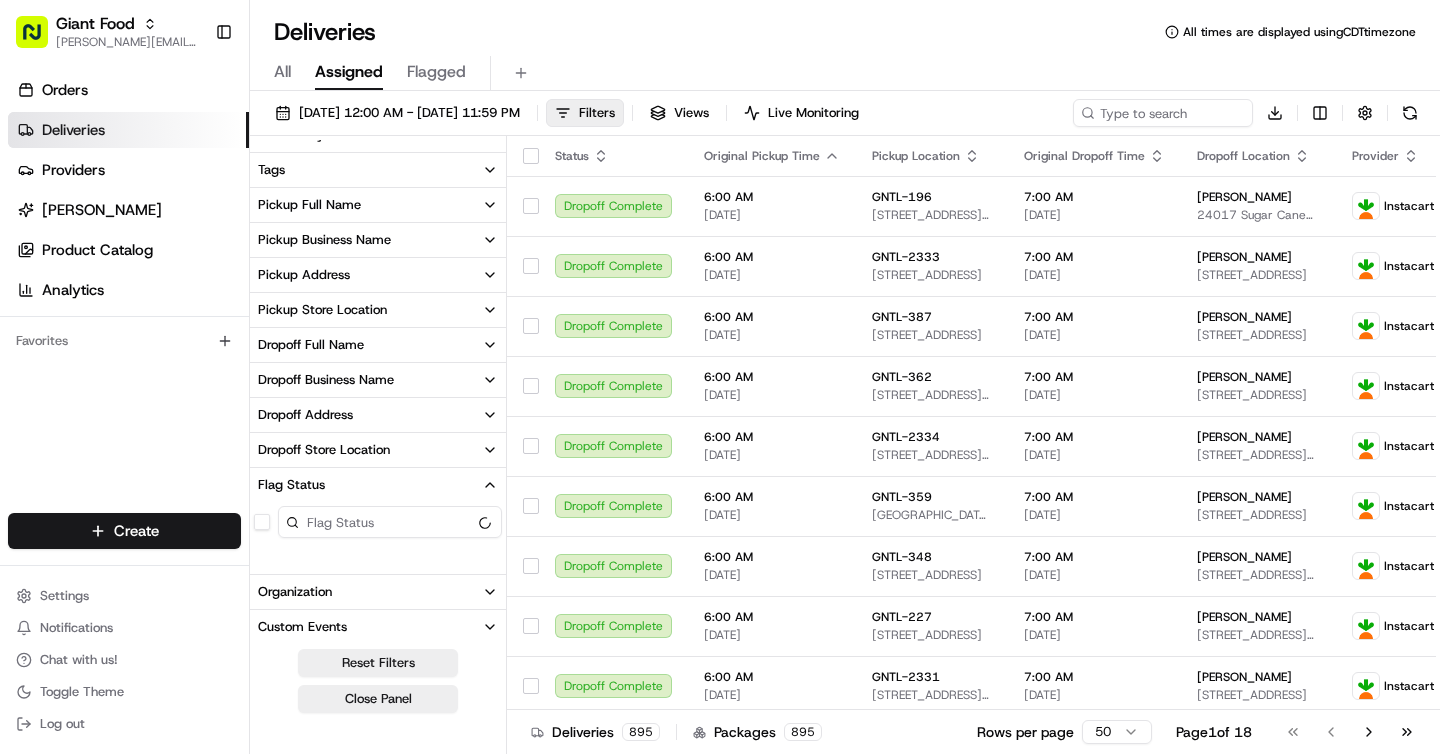 scroll, scrollTop: 0, scrollLeft: 0, axis: both 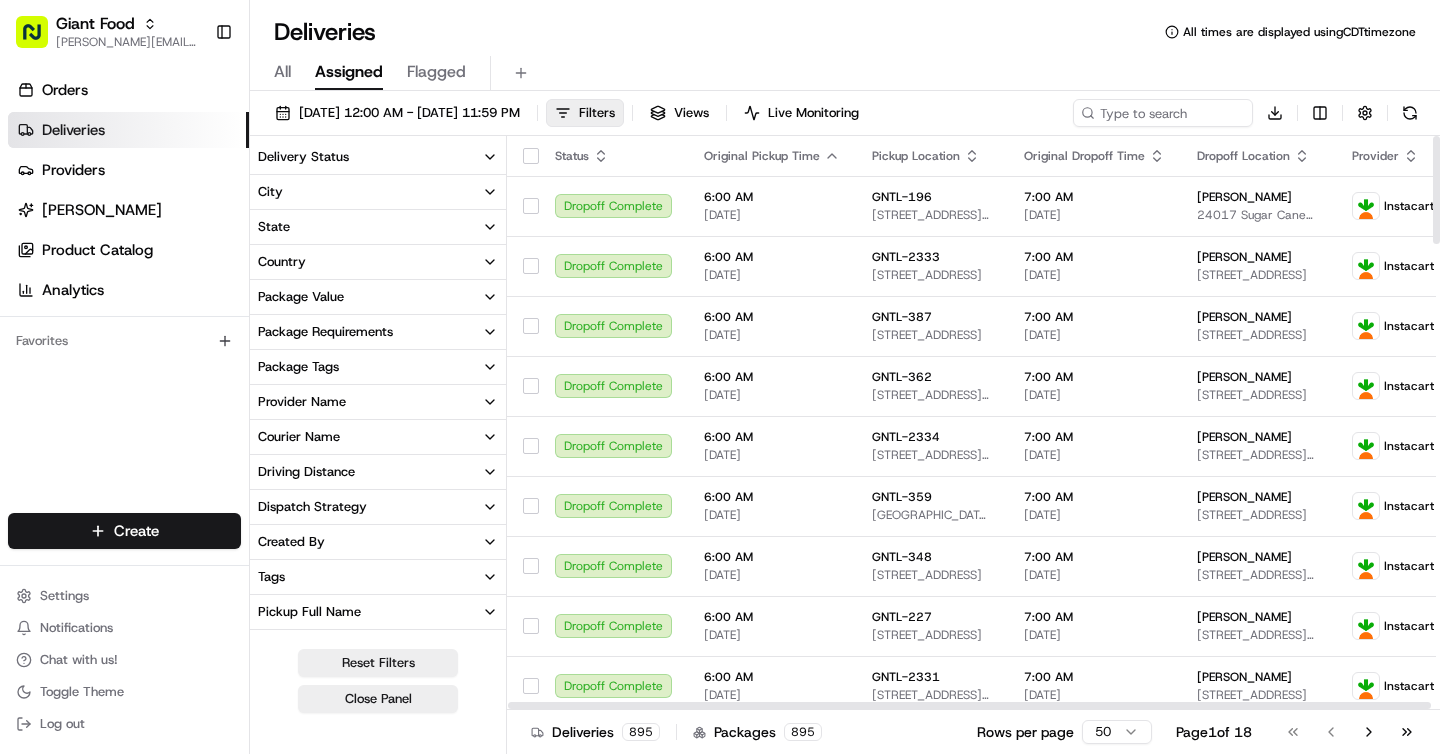click at bounding box center (531, 156) 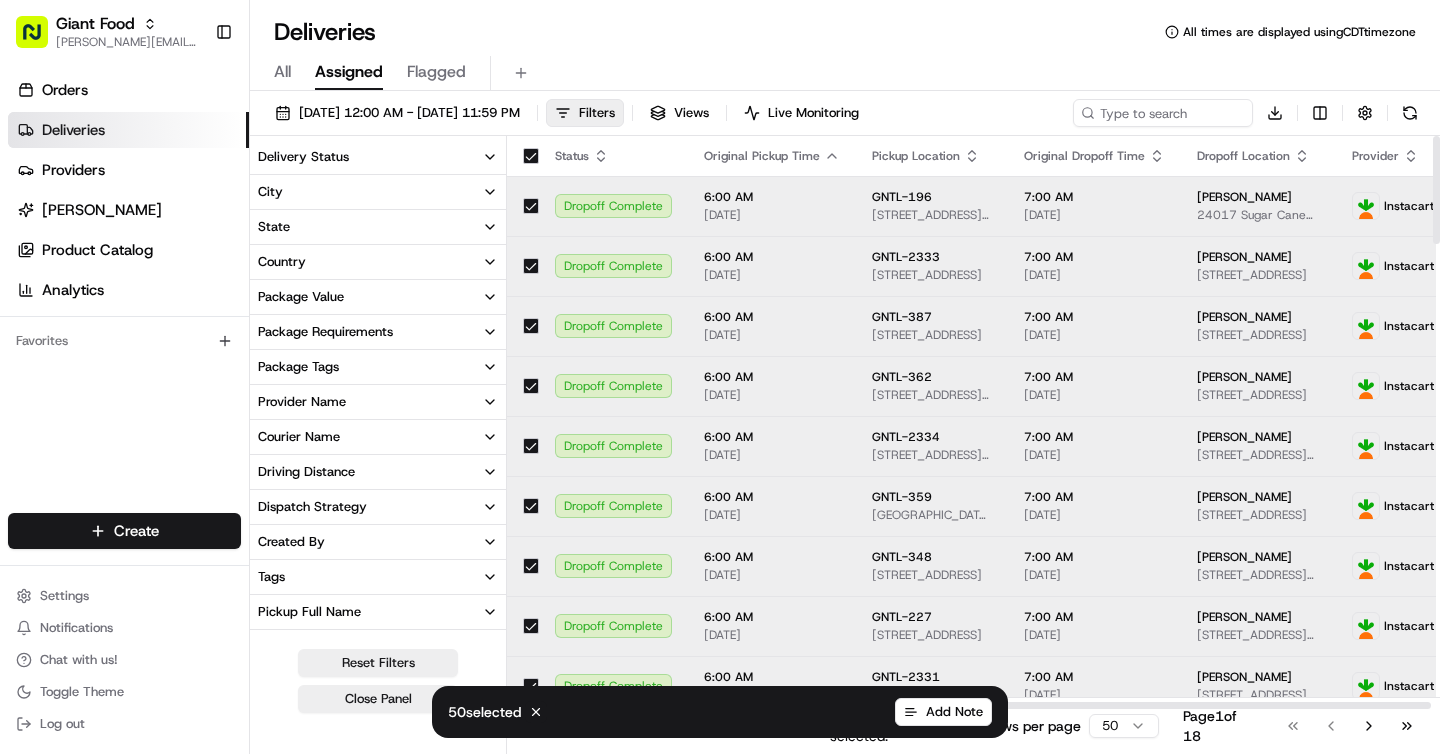 click at bounding box center (531, 156) 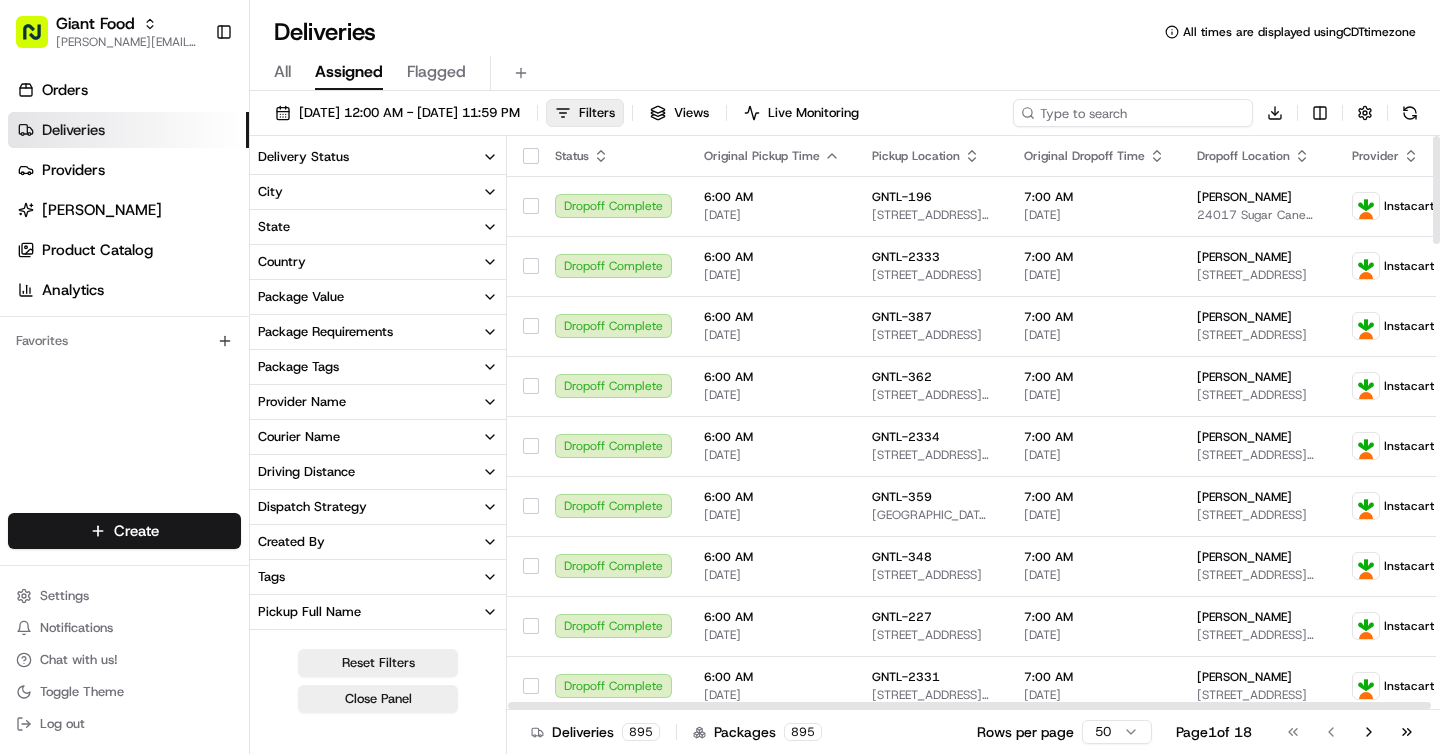 click at bounding box center (1133, 113) 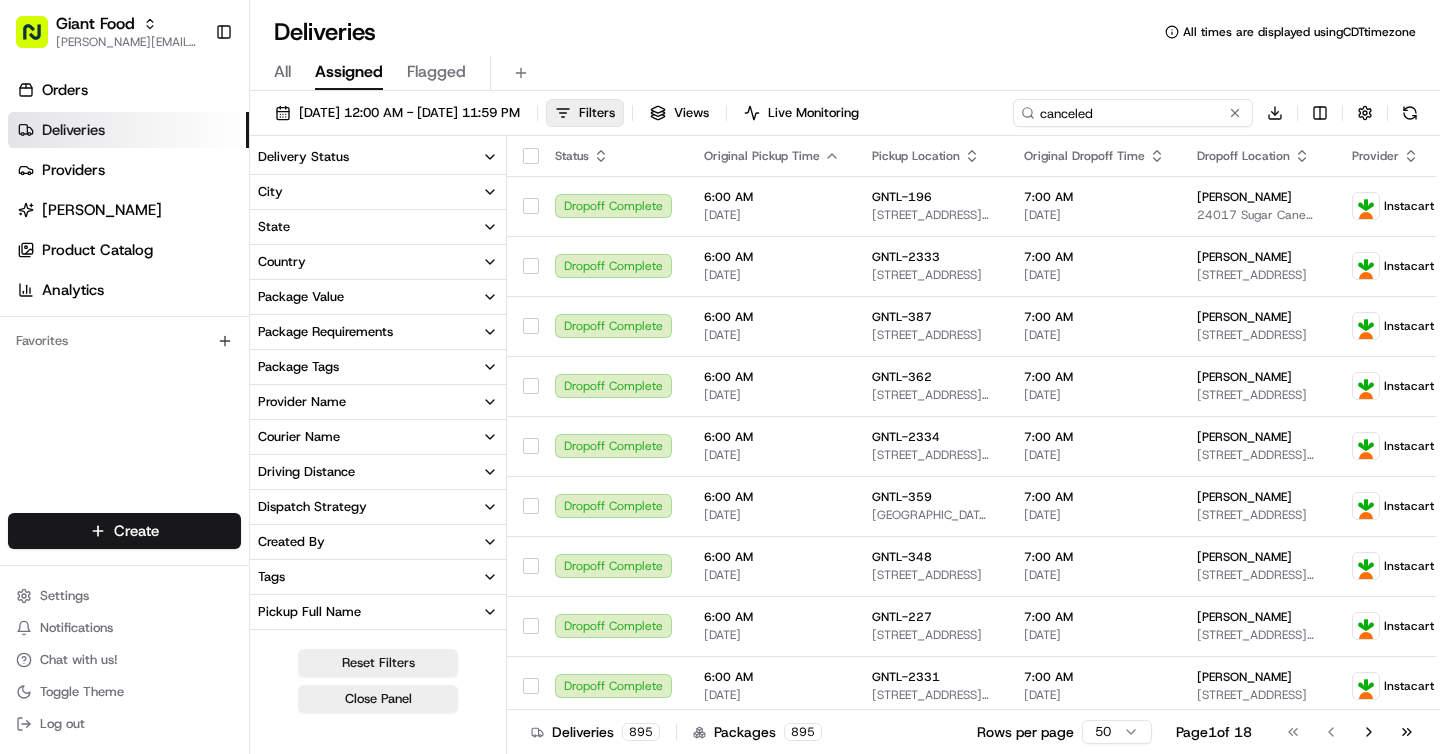 type on "canceled" 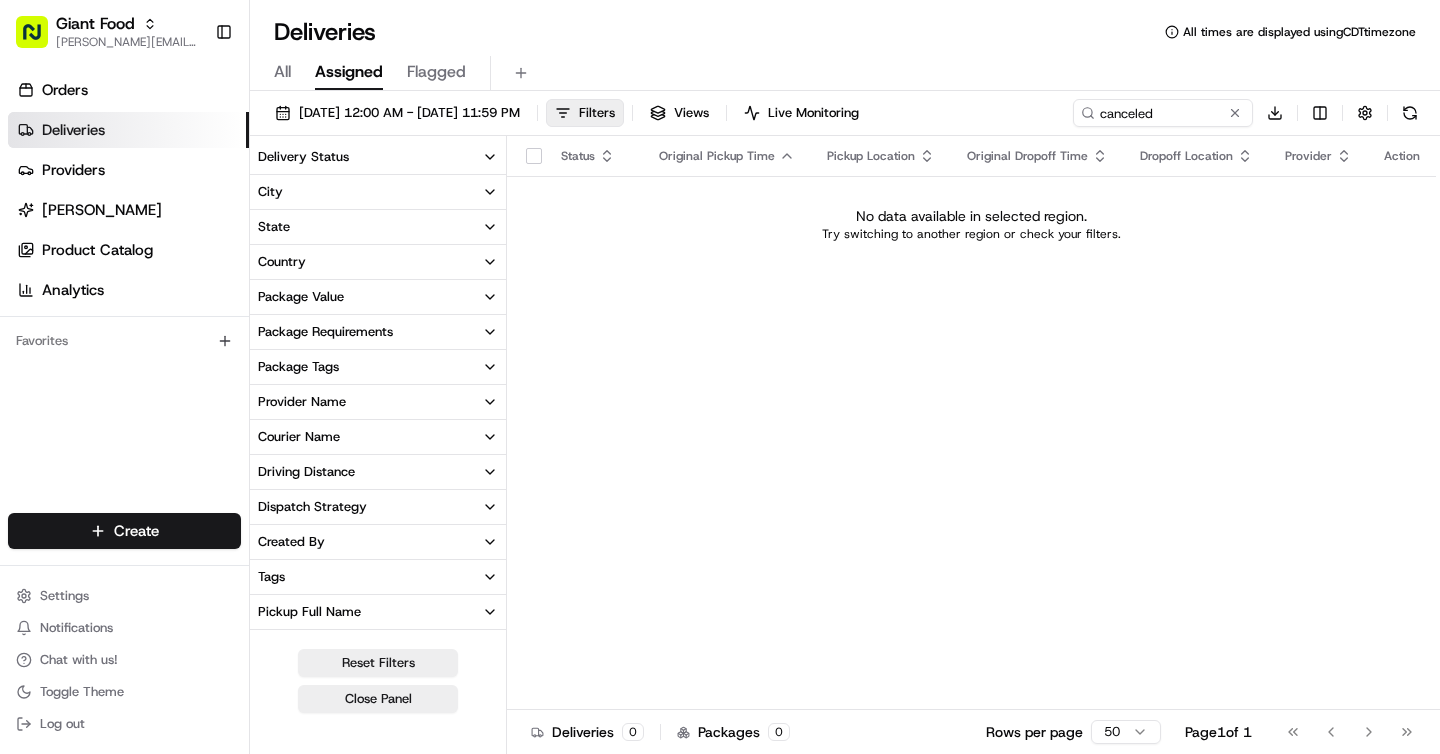 click on "All Assigned Flagged" at bounding box center [845, 69] 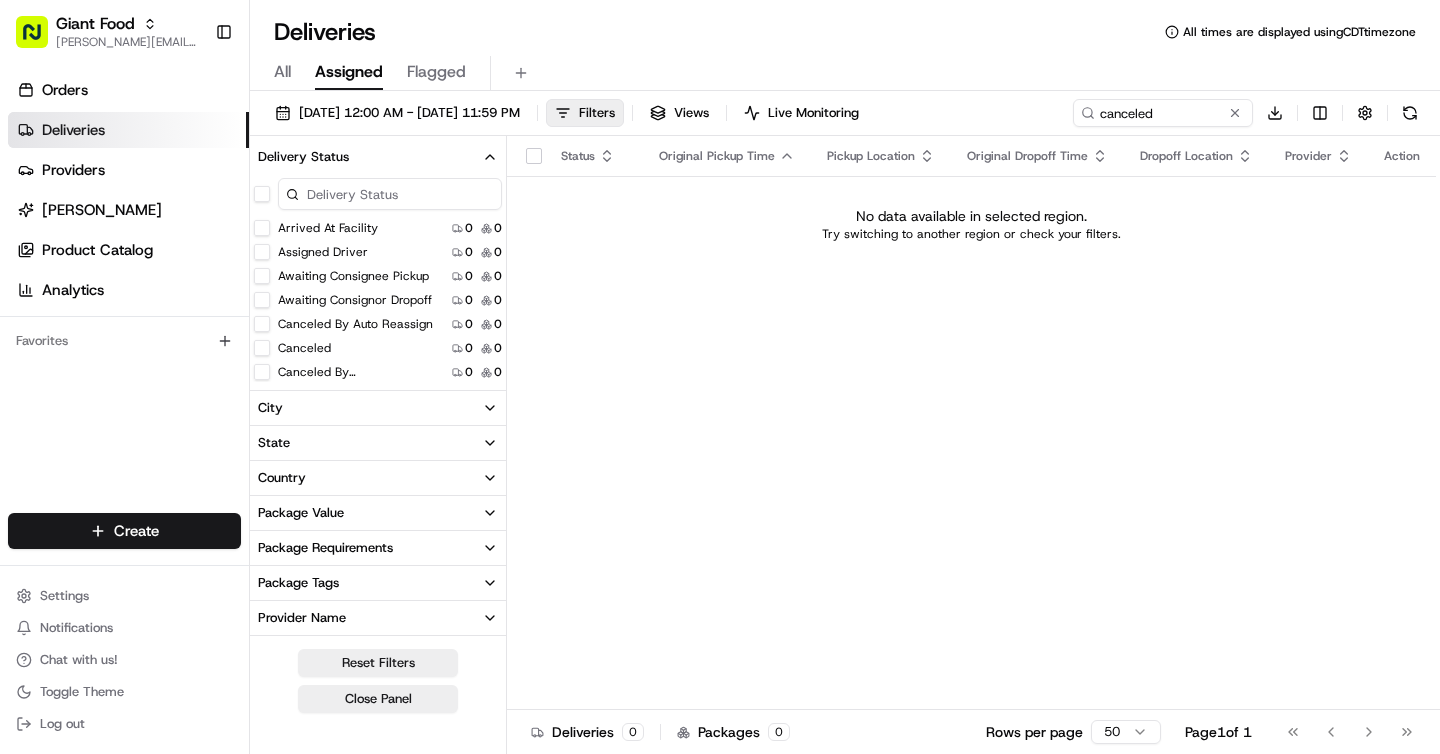 click on "Canceled" at bounding box center (262, 348) 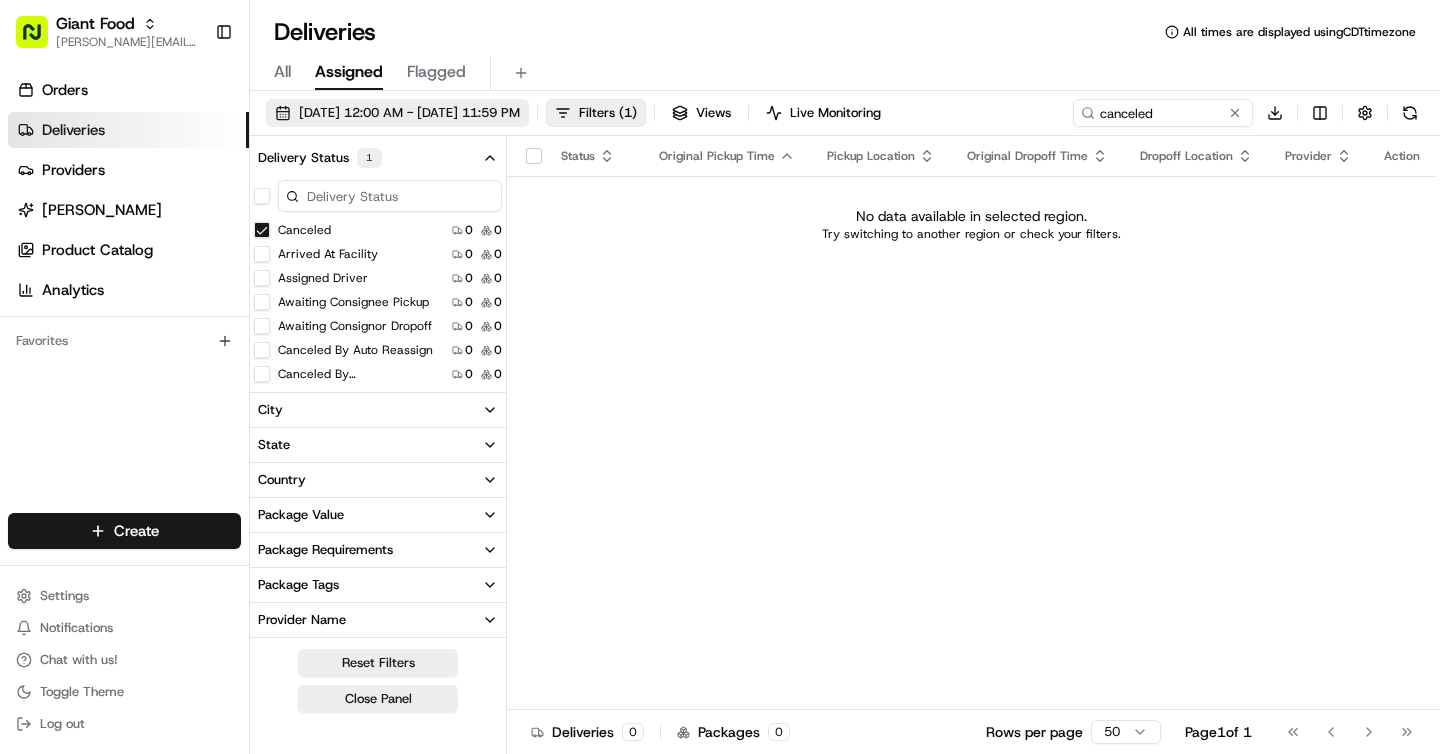 click on "[DATE] 12:00 AM - [DATE] 11:59 PM" at bounding box center (409, 113) 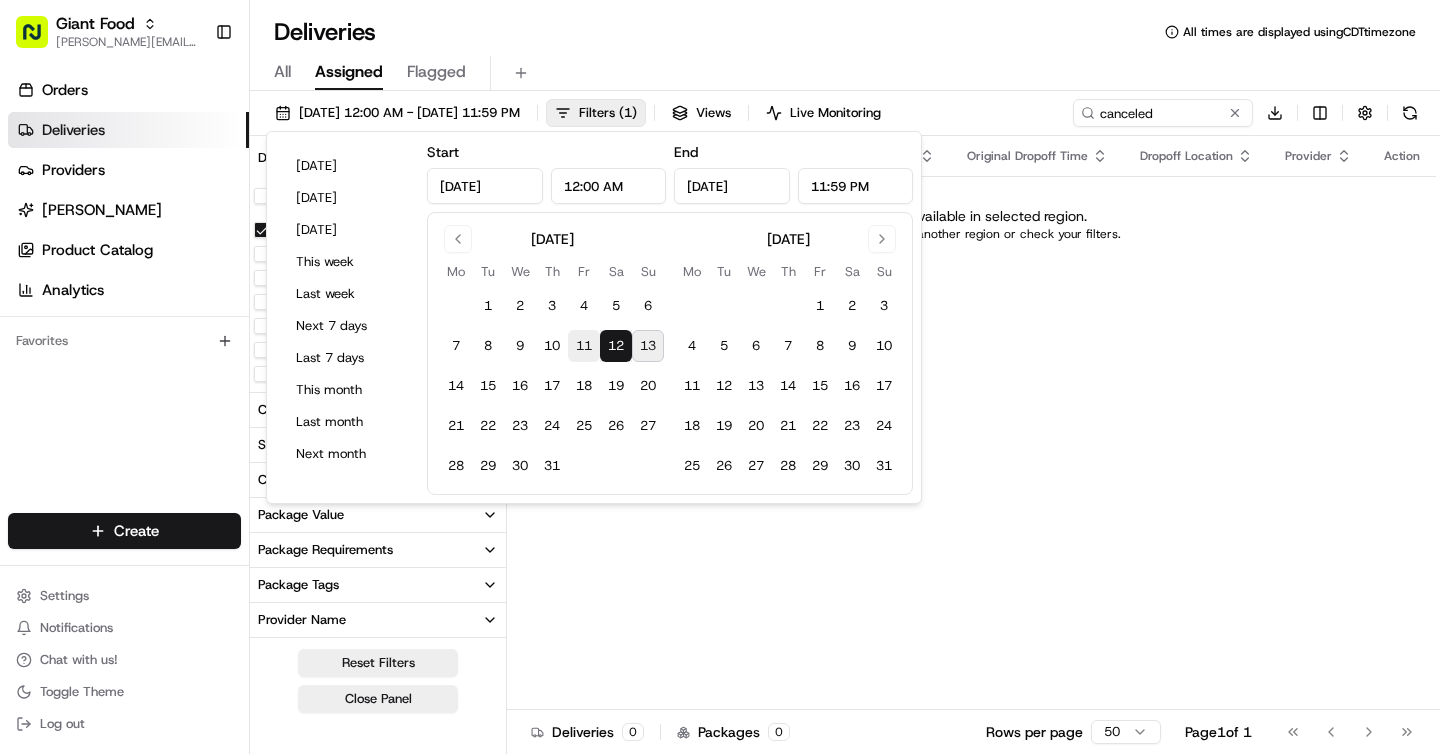 click on "11" at bounding box center [584, 346] 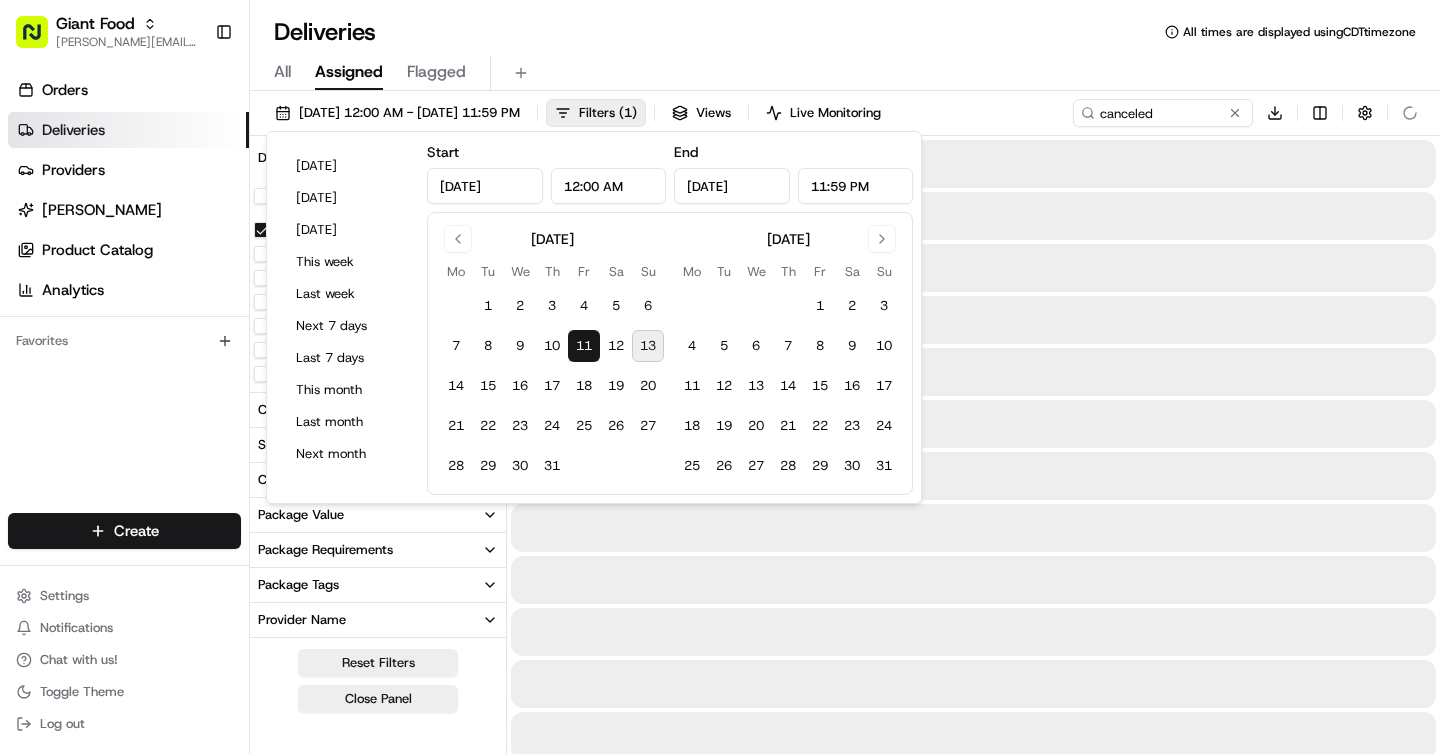 click on "13" at bounding box center [648, 346] 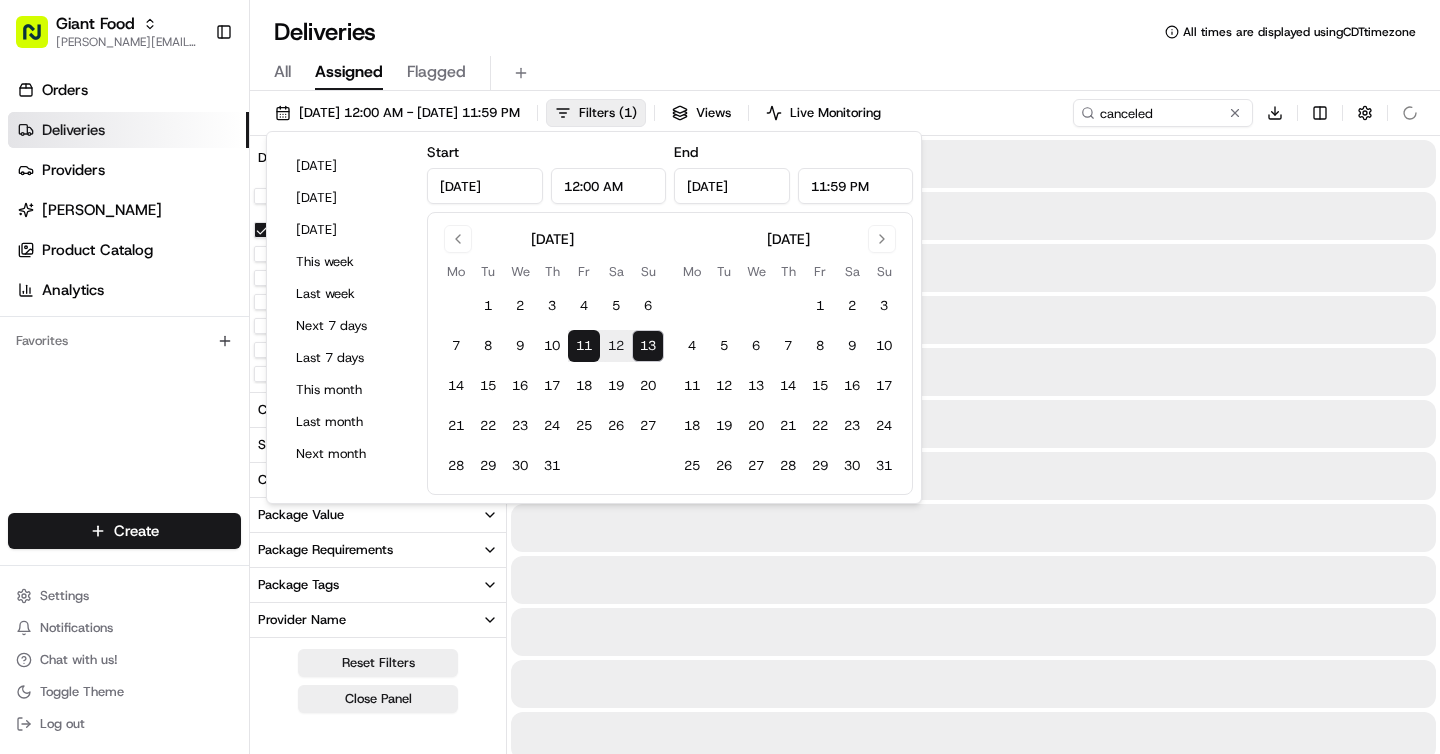 click on "All Assigned Flagged" at bounding box center (845, 73) 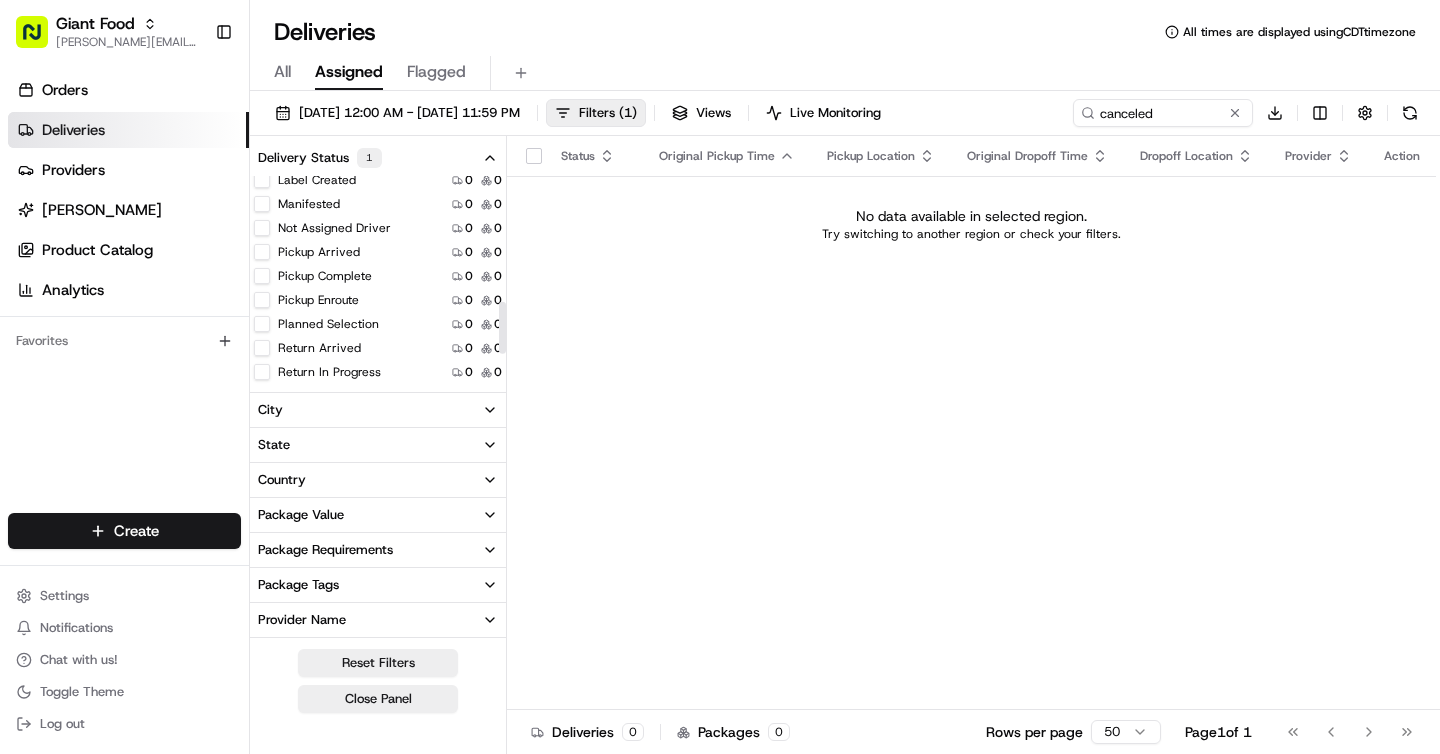 scroll, scrollTop: 508, scrollLeft: 0, axis: vertical 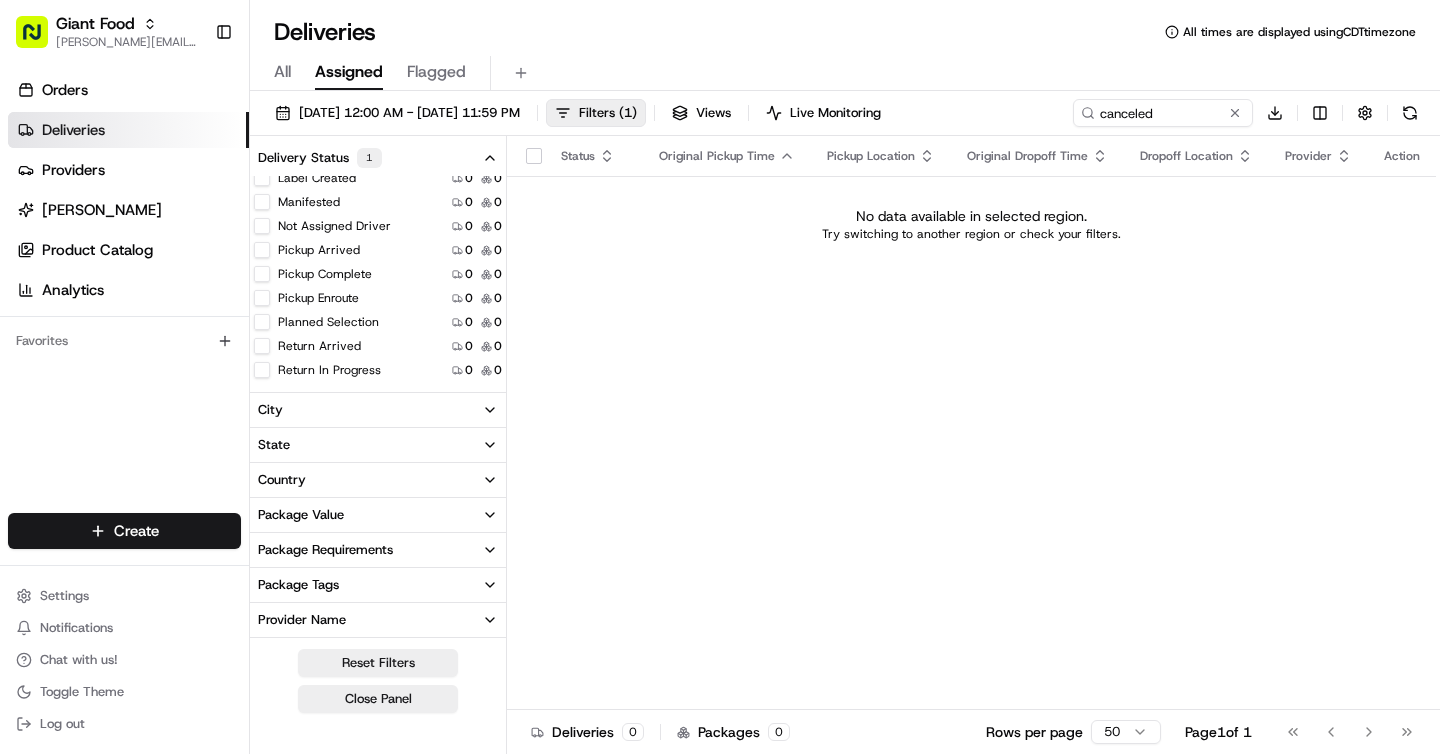 click on "Deliveries All times are displayed using  CDT  timezone" at bounding box center [845, 32] 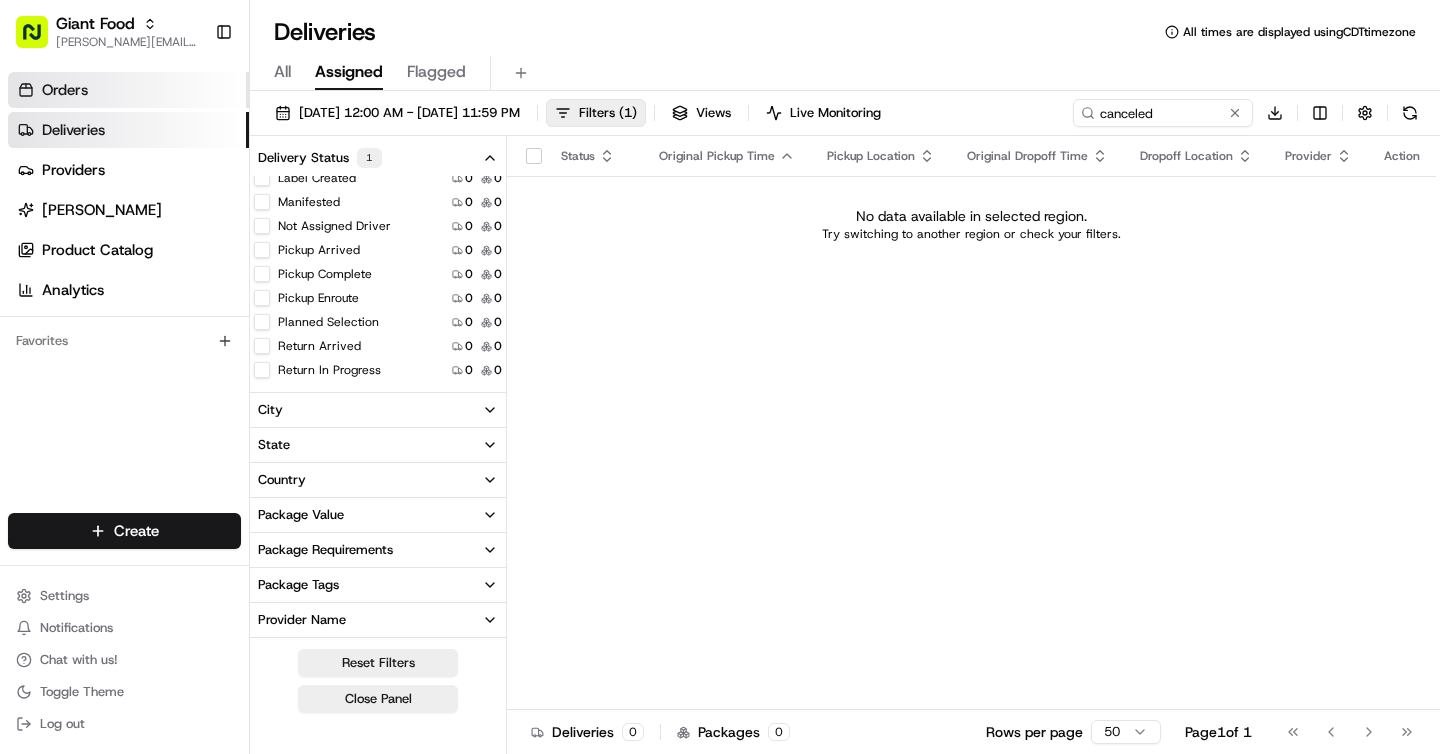 click on "Orders" at bounding box center [65, 90] 